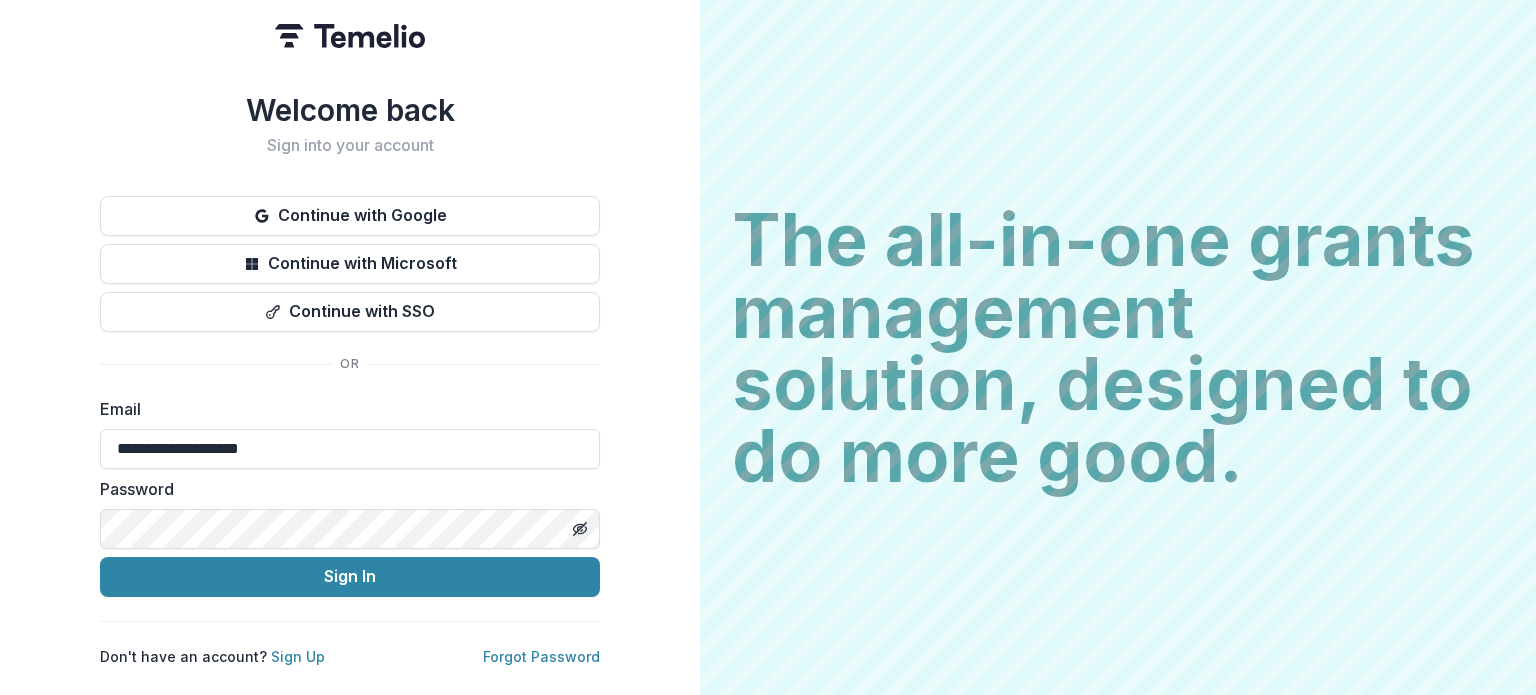 scroll, scrollTop: 0, scrollLeft: 0, axis: both 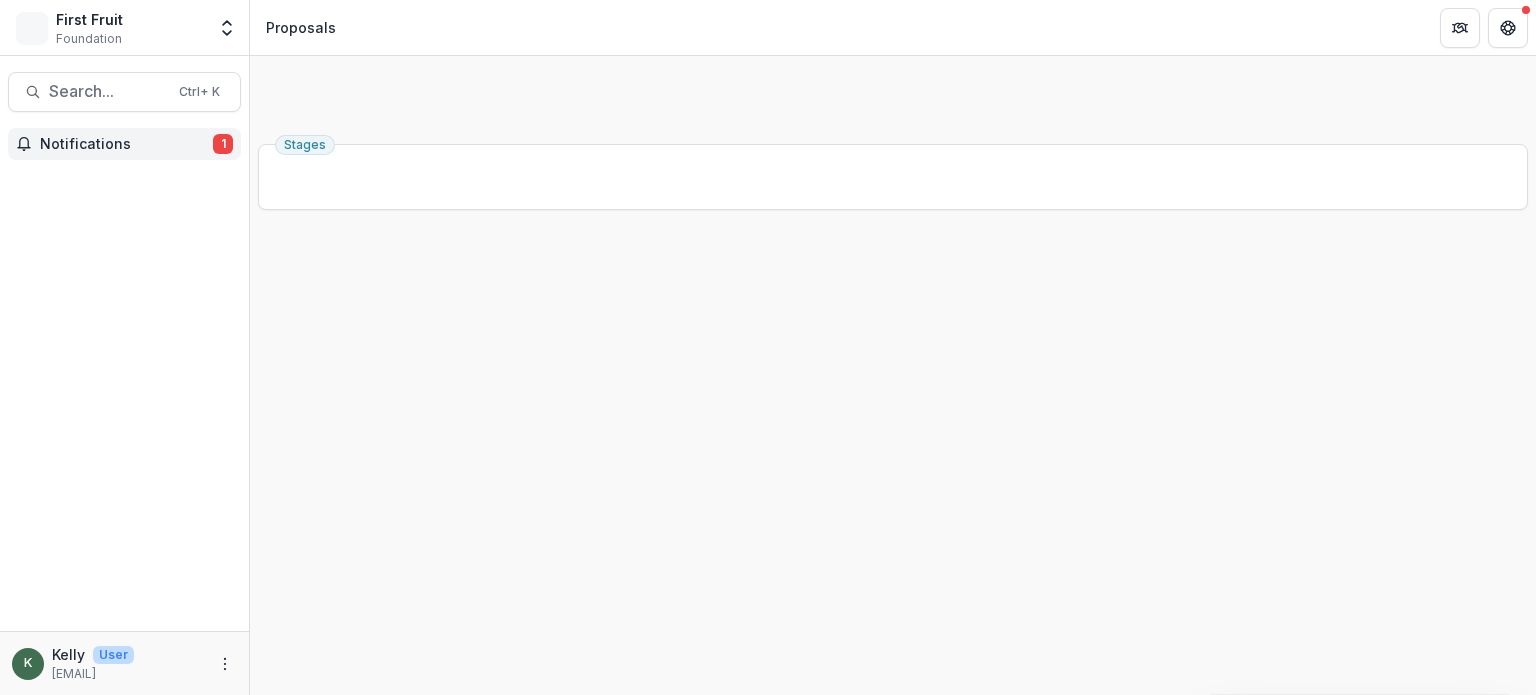 click on "1" at bounding box center (223, 144) 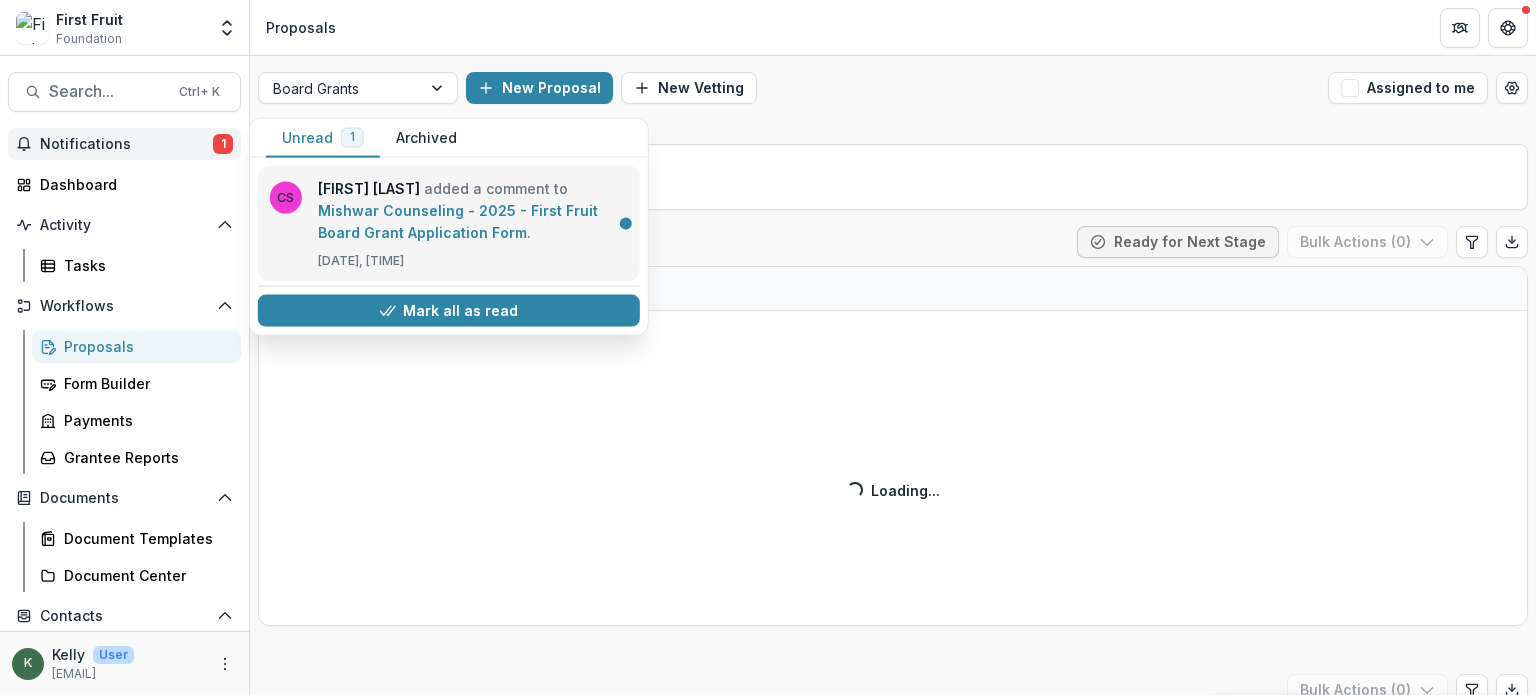 click on "Mishwar Counseling - 2025 - First Fruit Board Grant Application Form" at bounding box center [458, 221] 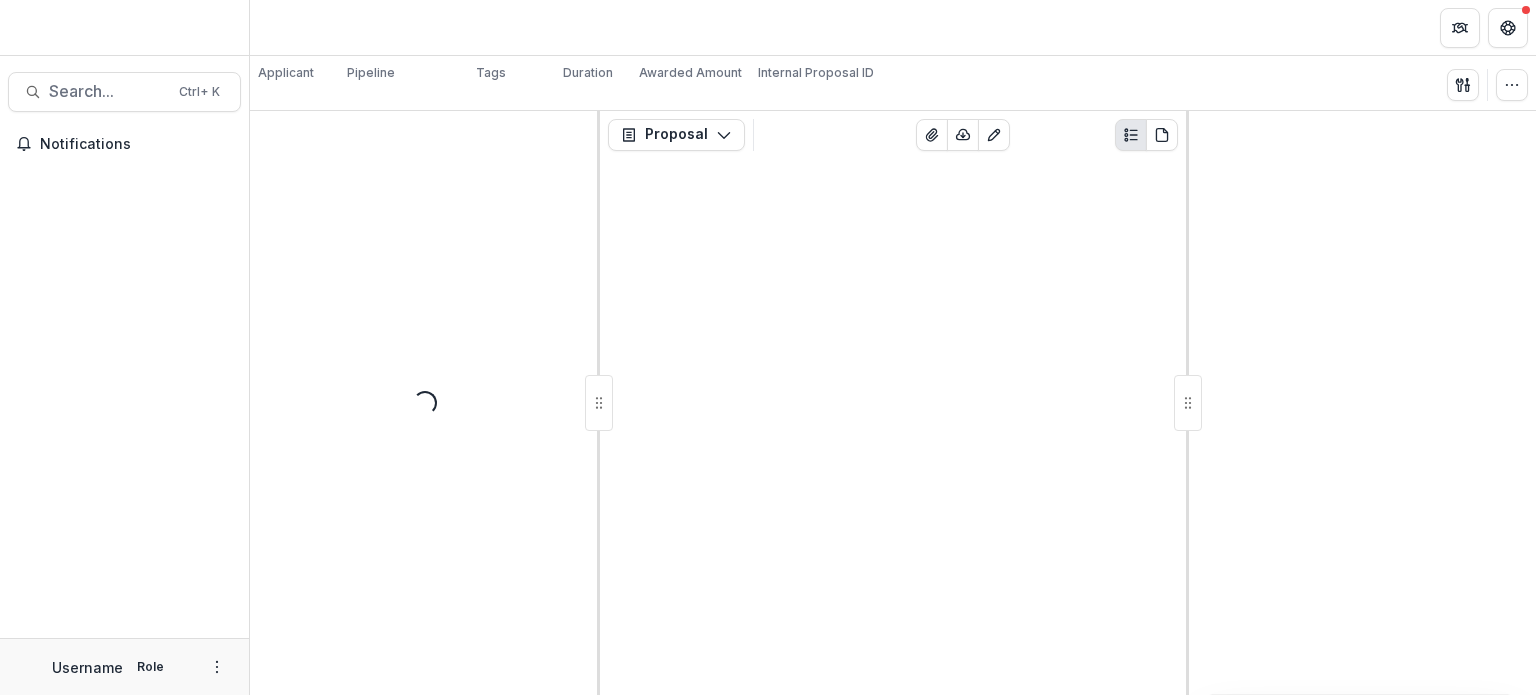 scroll, scrollTop: 0, scrollLeft: 0, axis: both 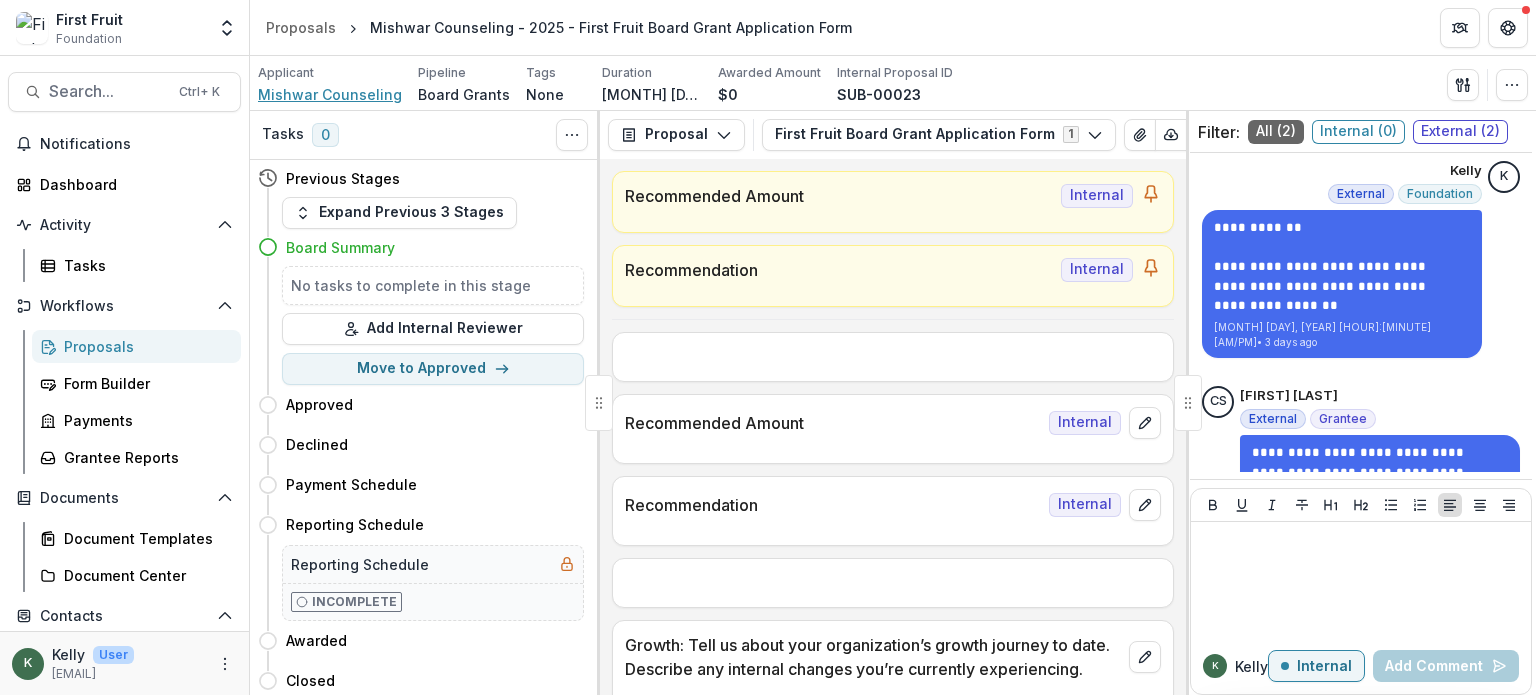click on "Mishwar Counseling" at bounding box center (330, 94) 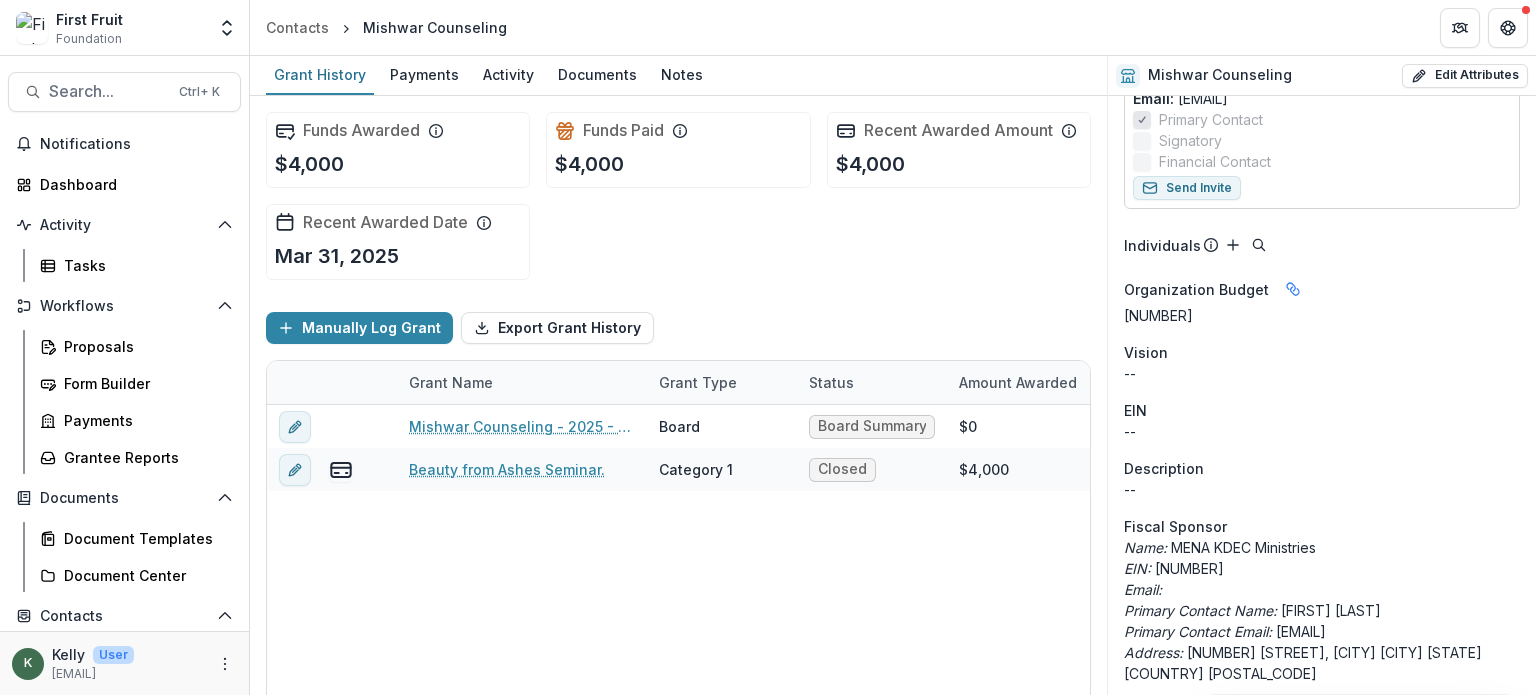 scroll, scrollTop: 432, scrollLeft: 0, axis: vertical 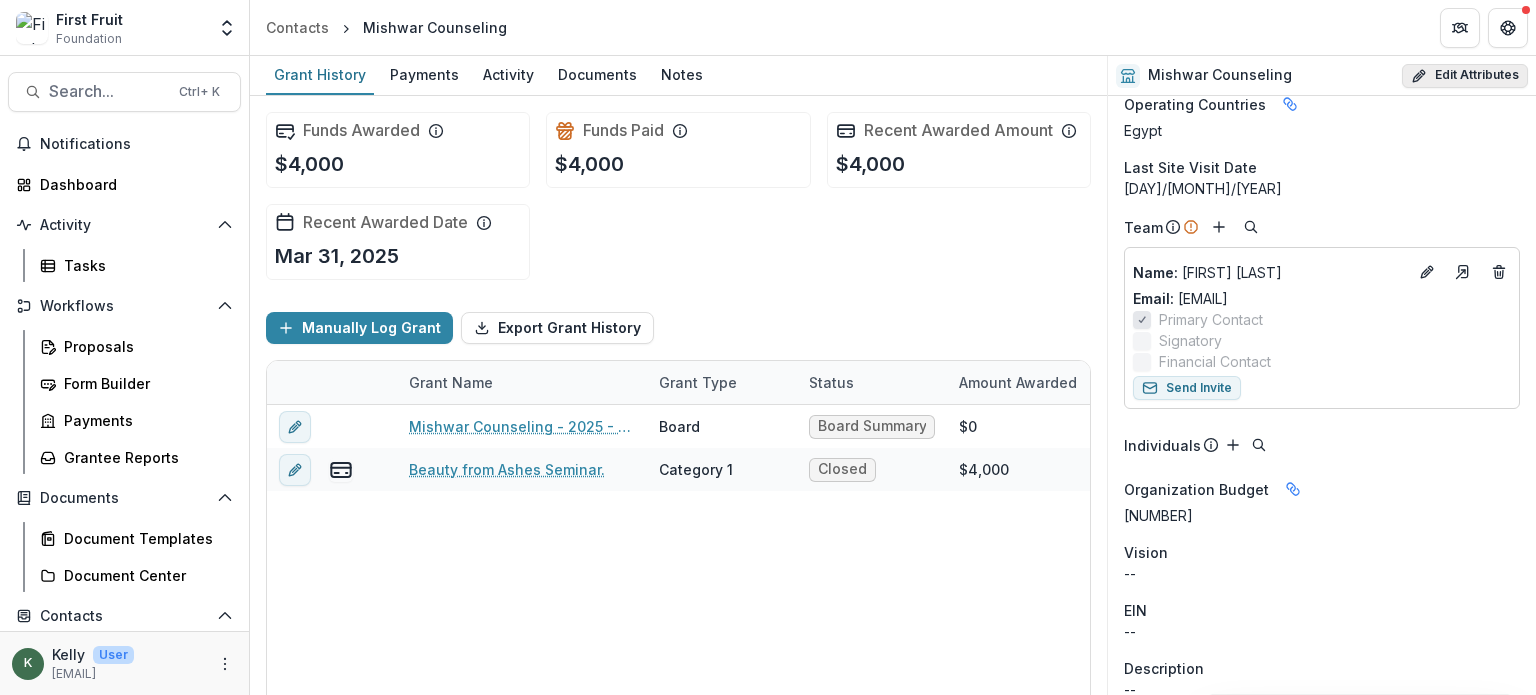 click on "Edit Attributes" at bounding box center [1465, 76] 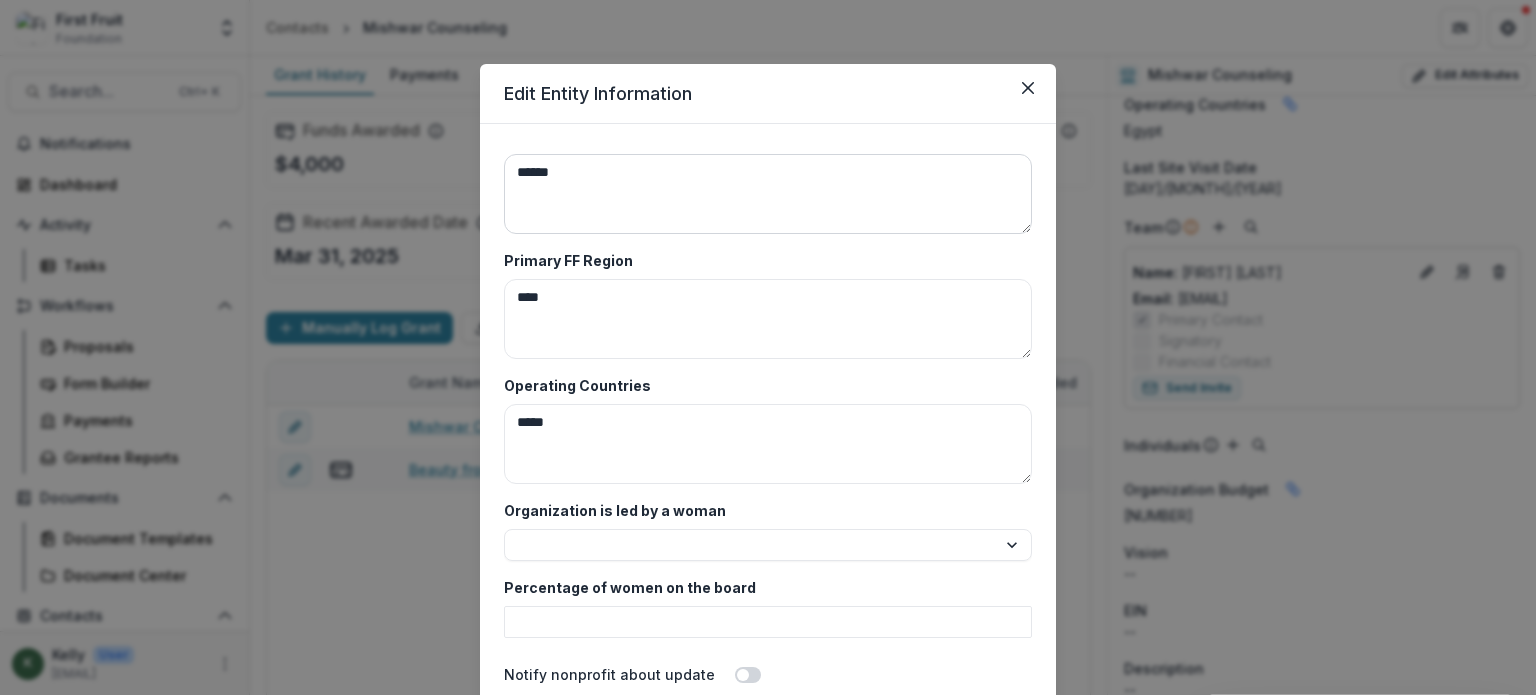scroll, scrollTop: 5053, scrollLeft: 0, axis: vertical 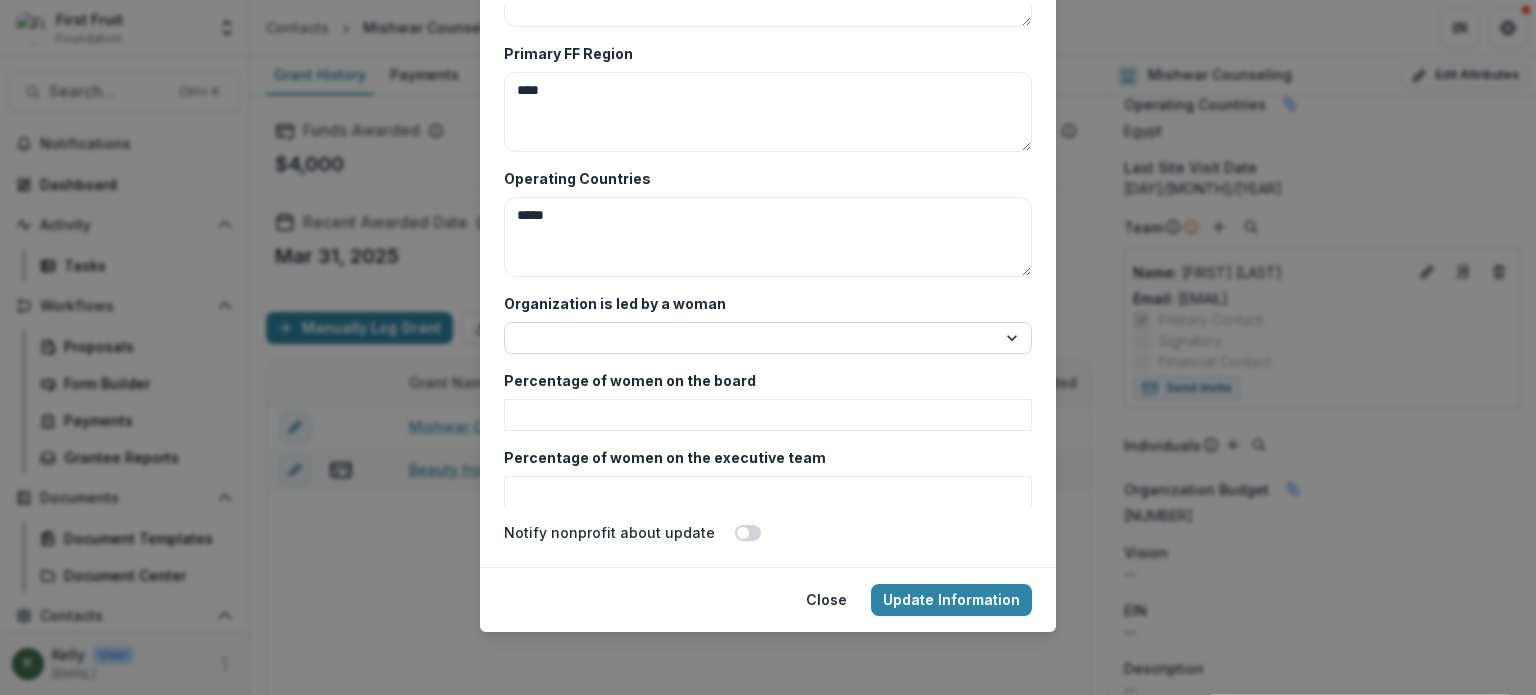 click on "*** **" at bounding box center (768, 338) 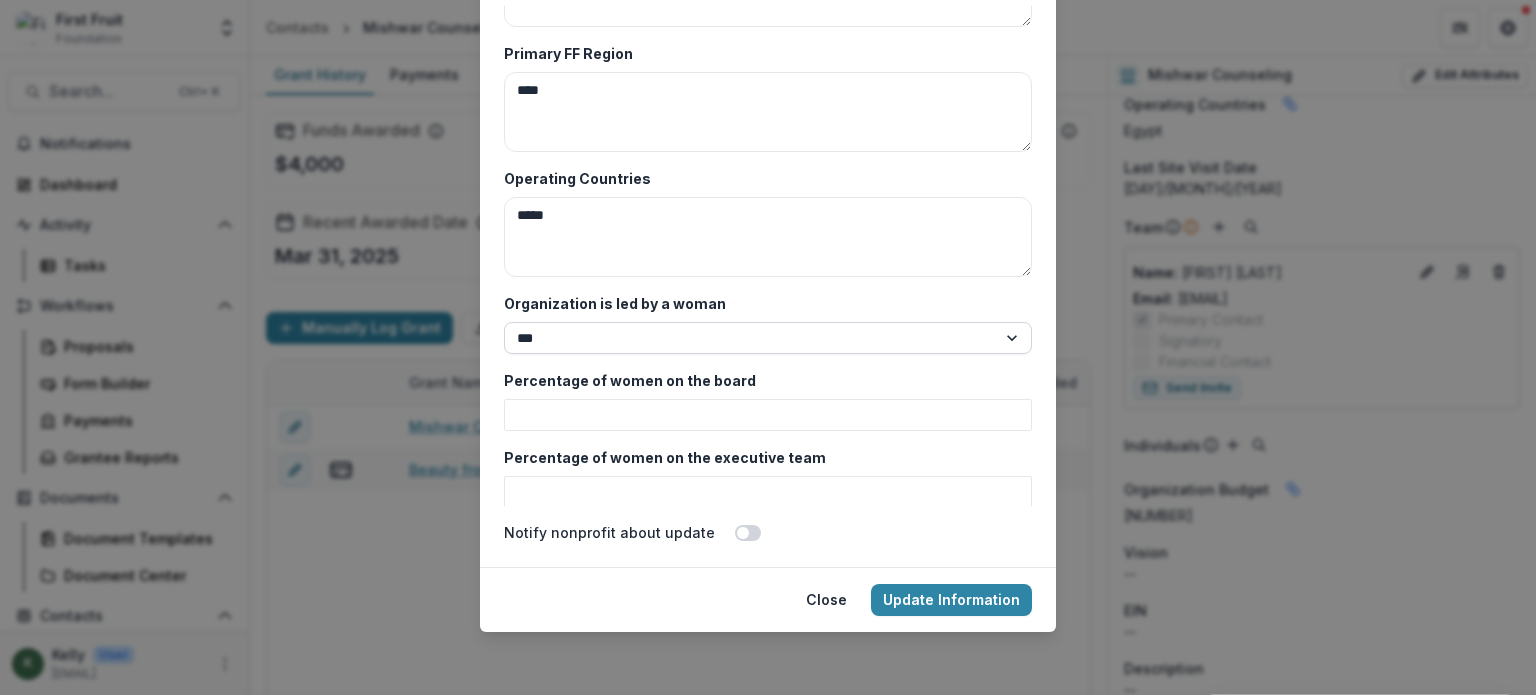click on "*** **" at bounding box center [768, 338] 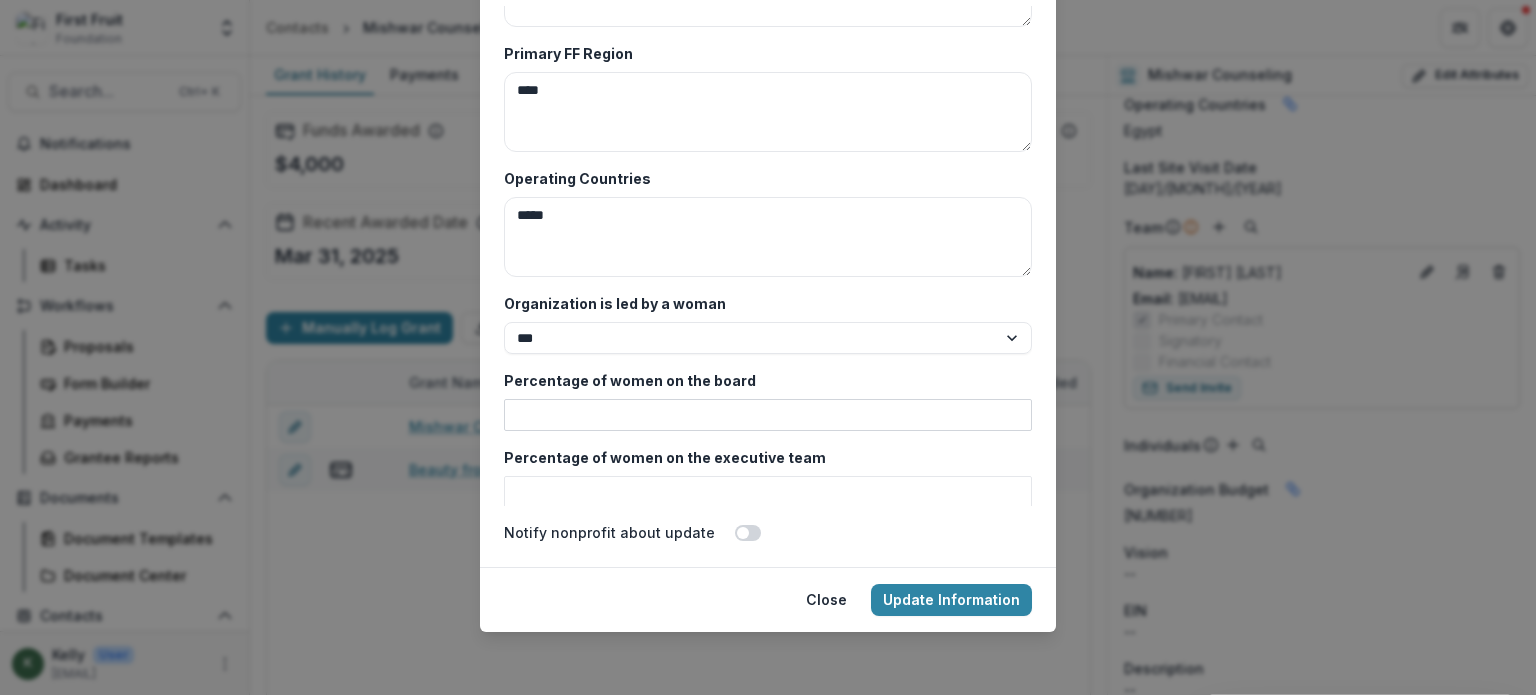 click on "Percentage of women on the board" at bounding box center (768, 415) 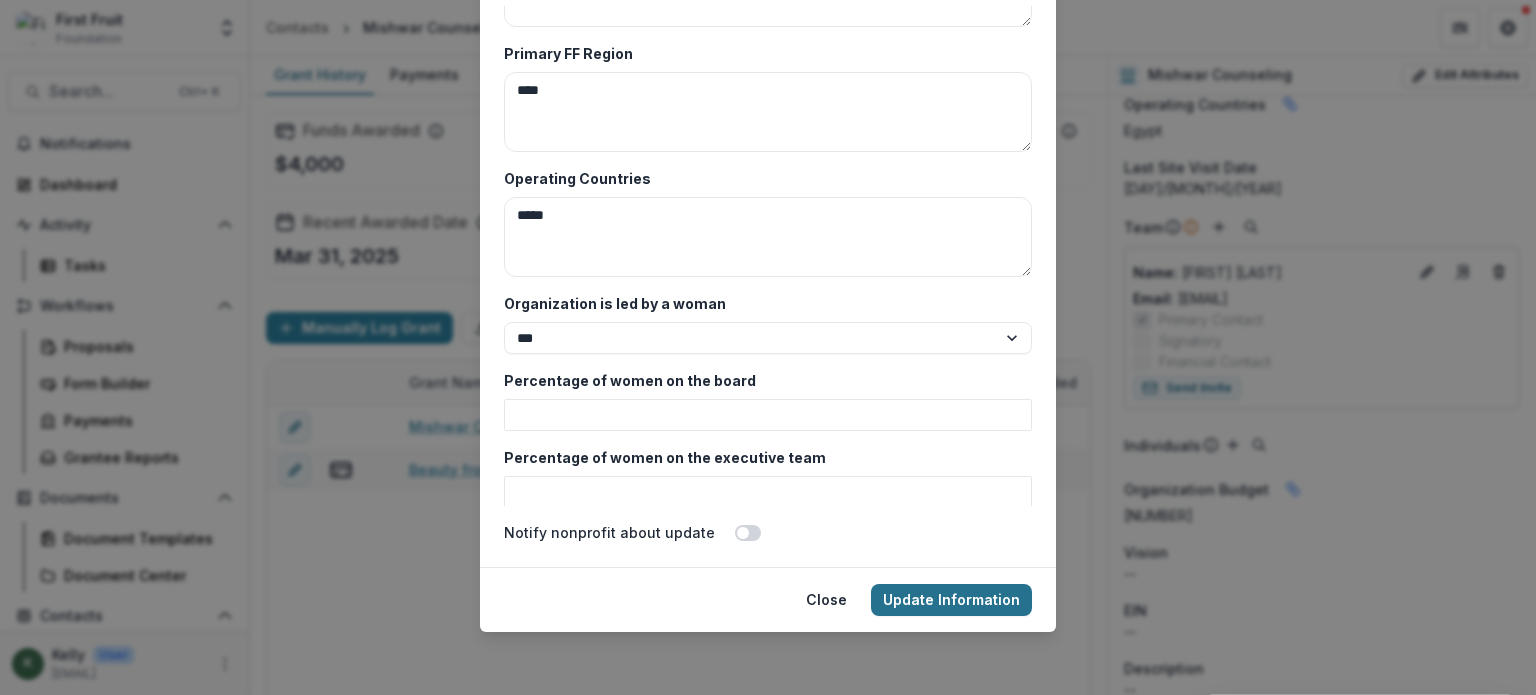 click on "Update Information" at bounding box center [951, 600] 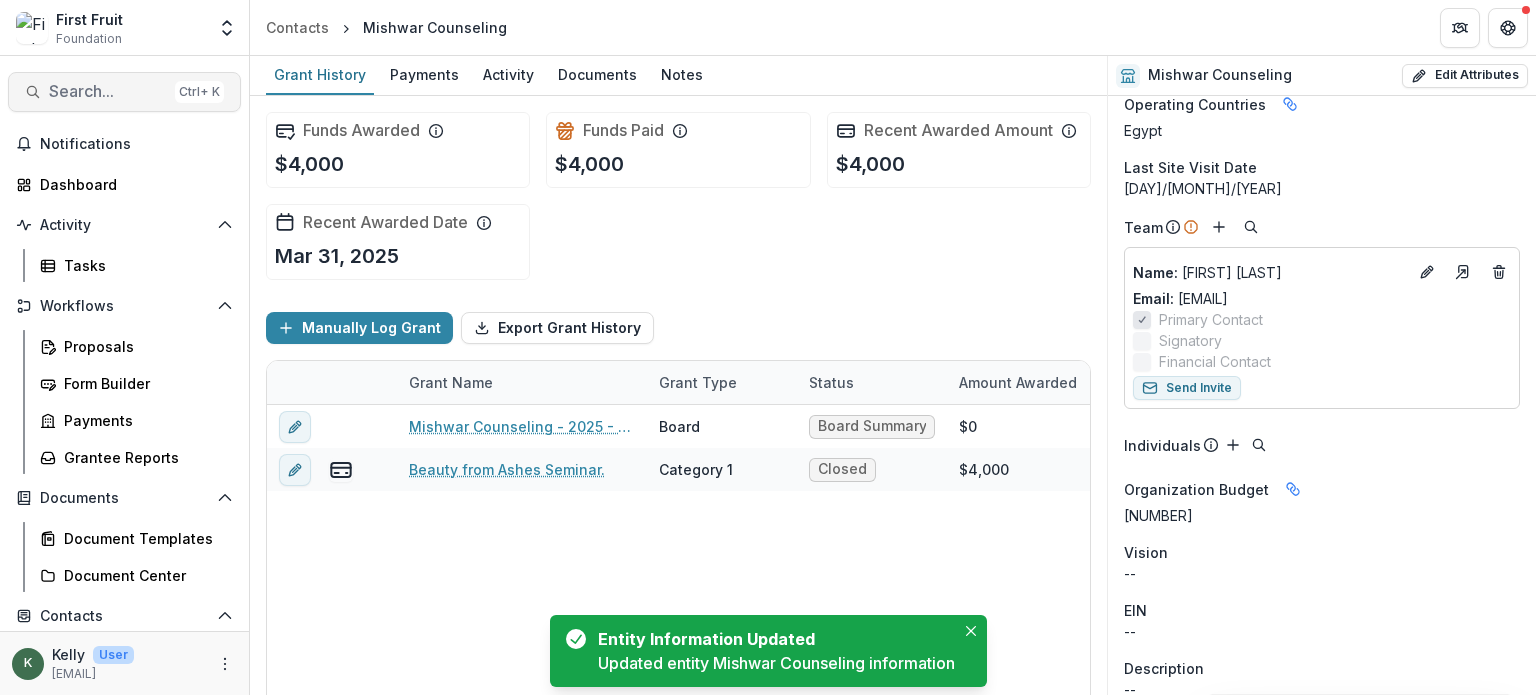 click on "Search..." at bounding box center (108, 91) 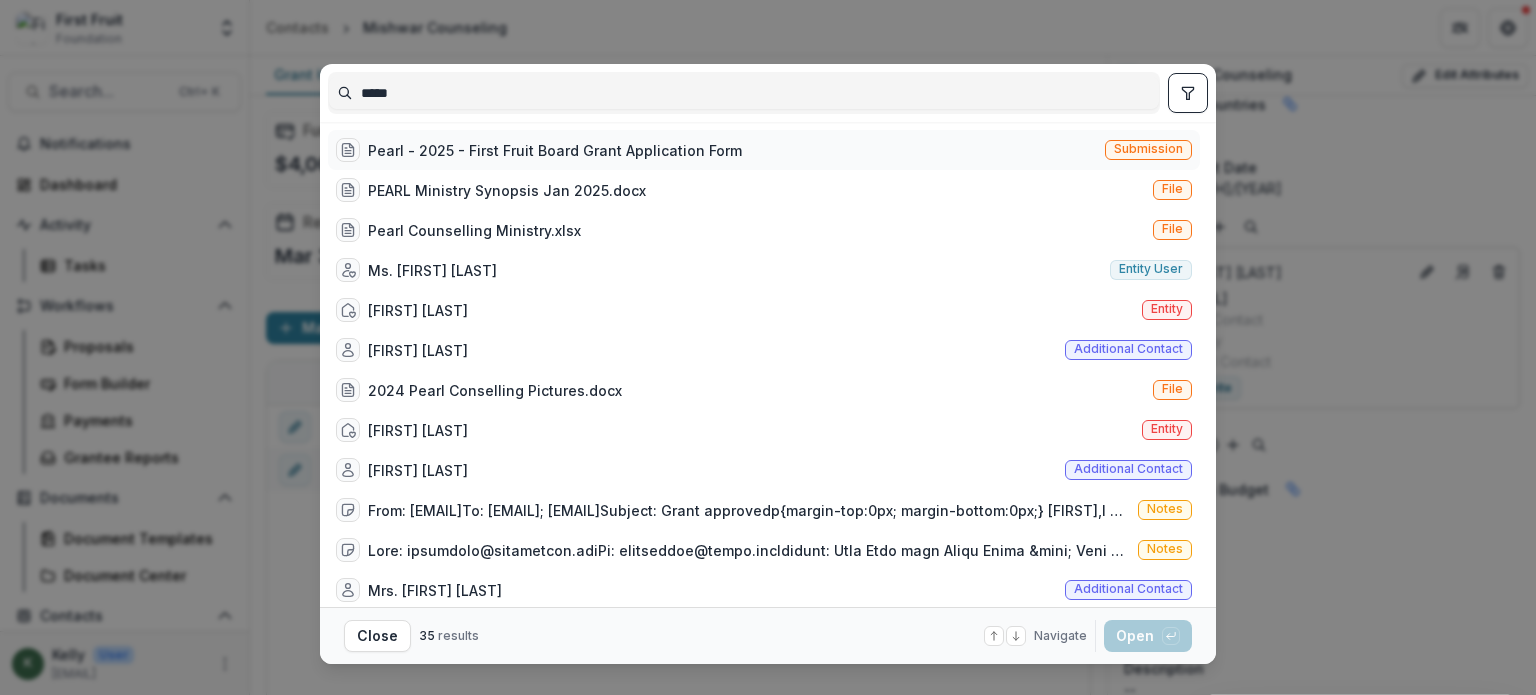type on "*****" 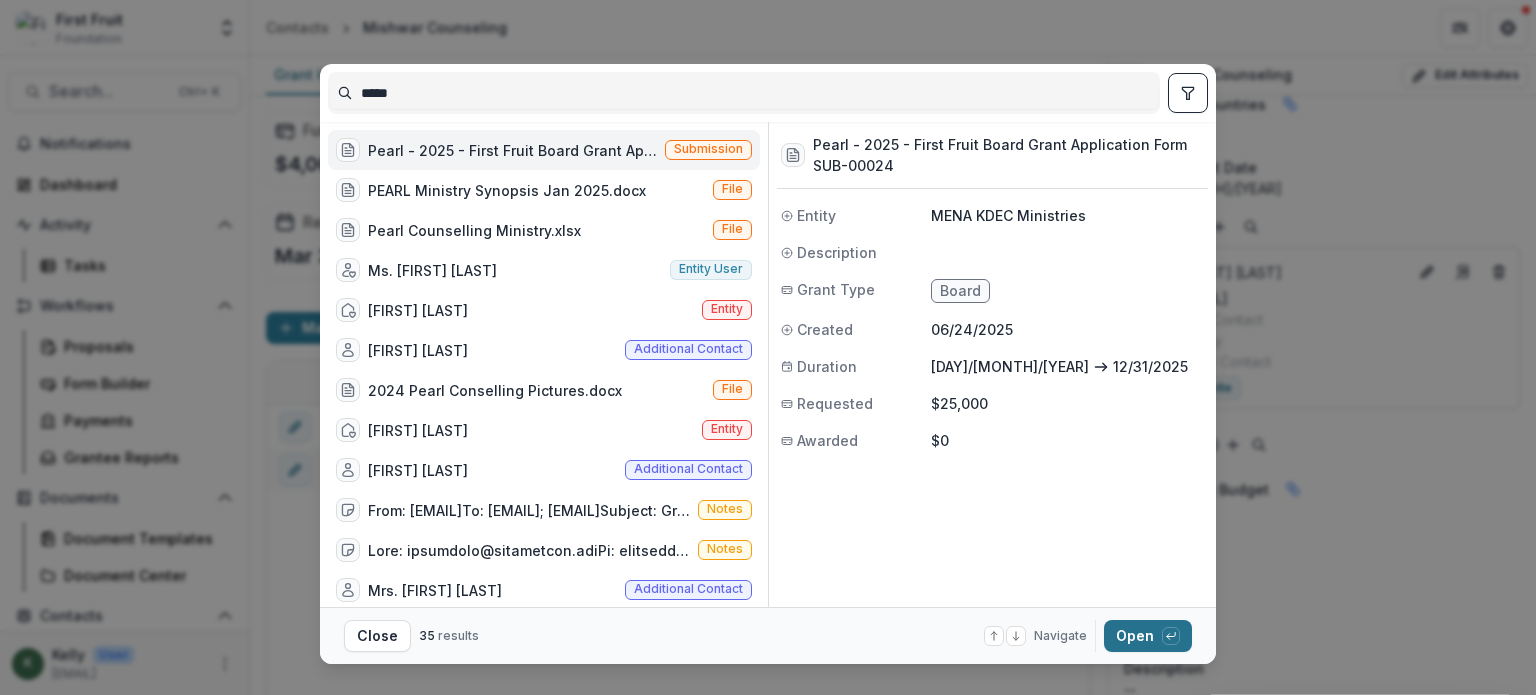 click on "Open with enter key" at bounding box center (1148, 636) 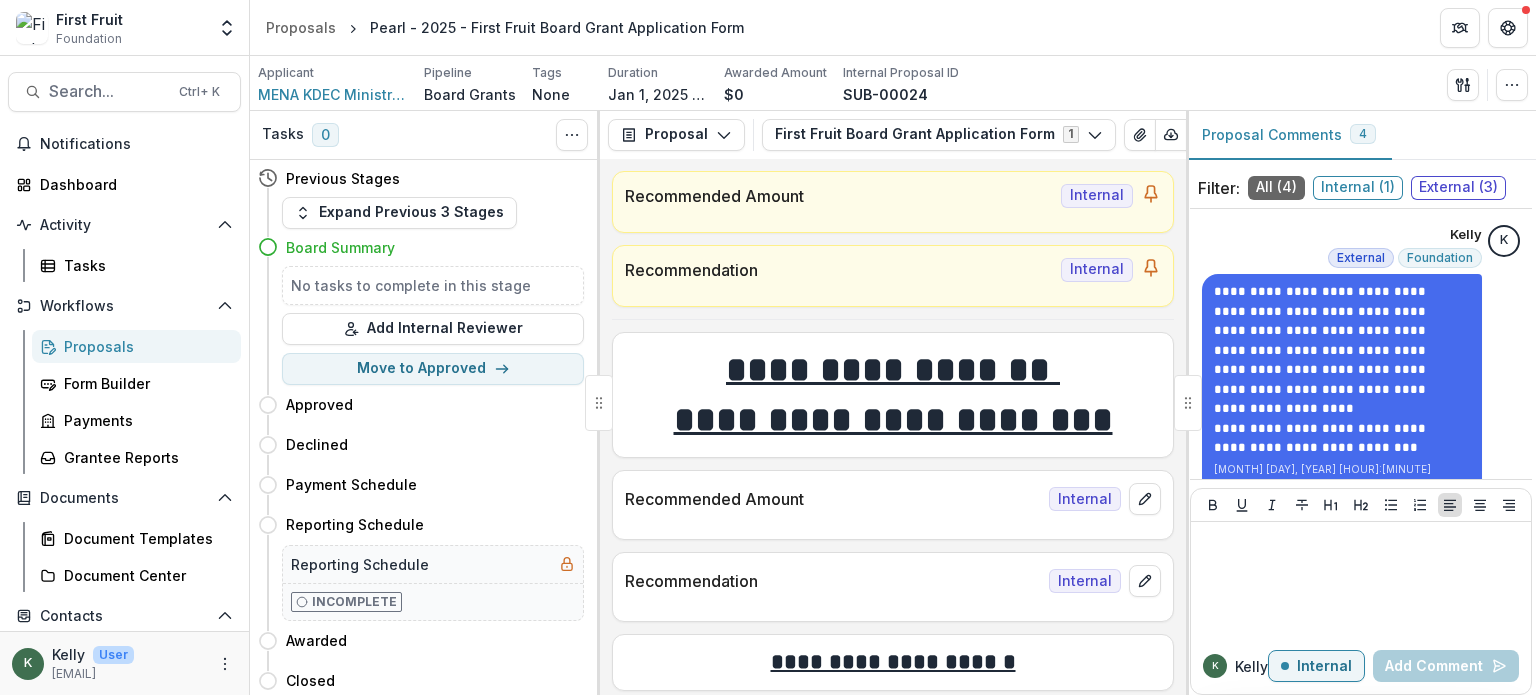 scroll, scrollTop: 56, scrollLeft: 0, axis: vertical 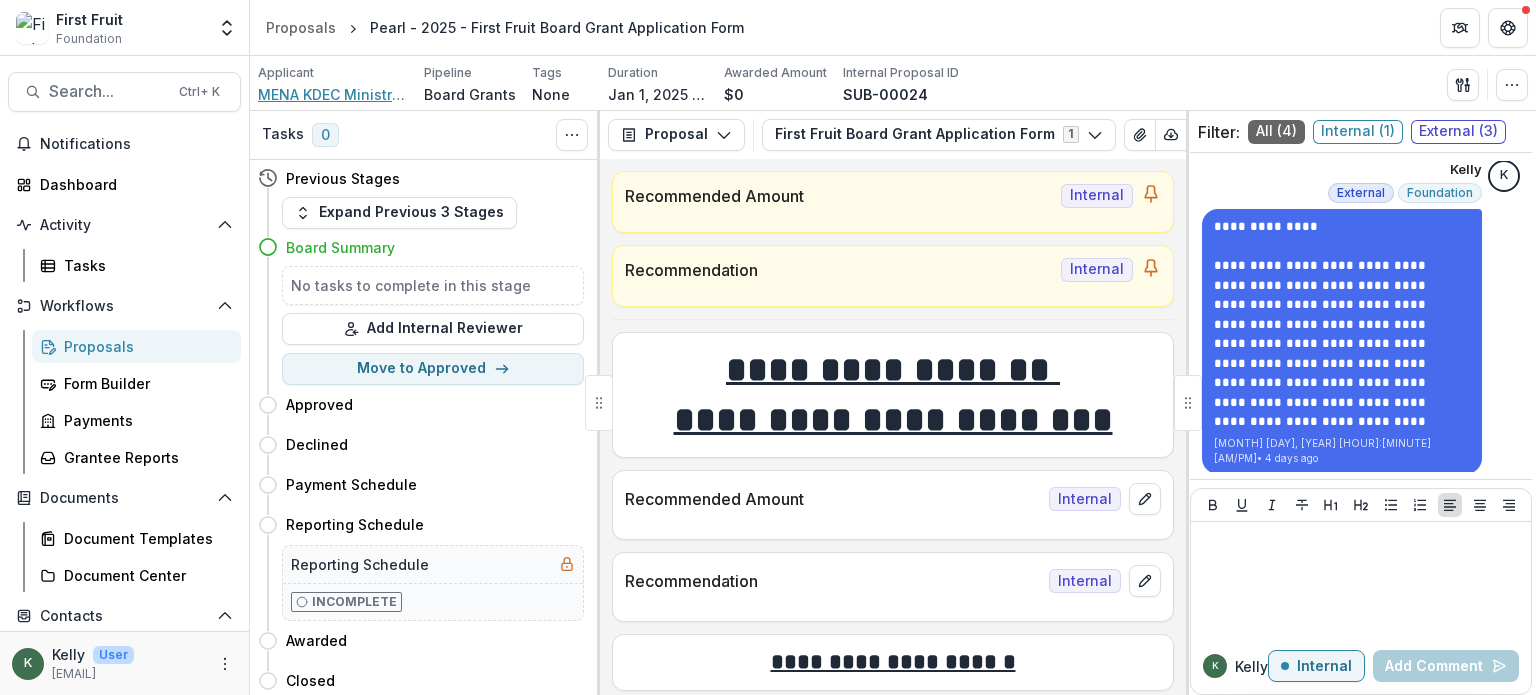 click on "MENA KDEC Ministries" at bounding box center [333, 94] 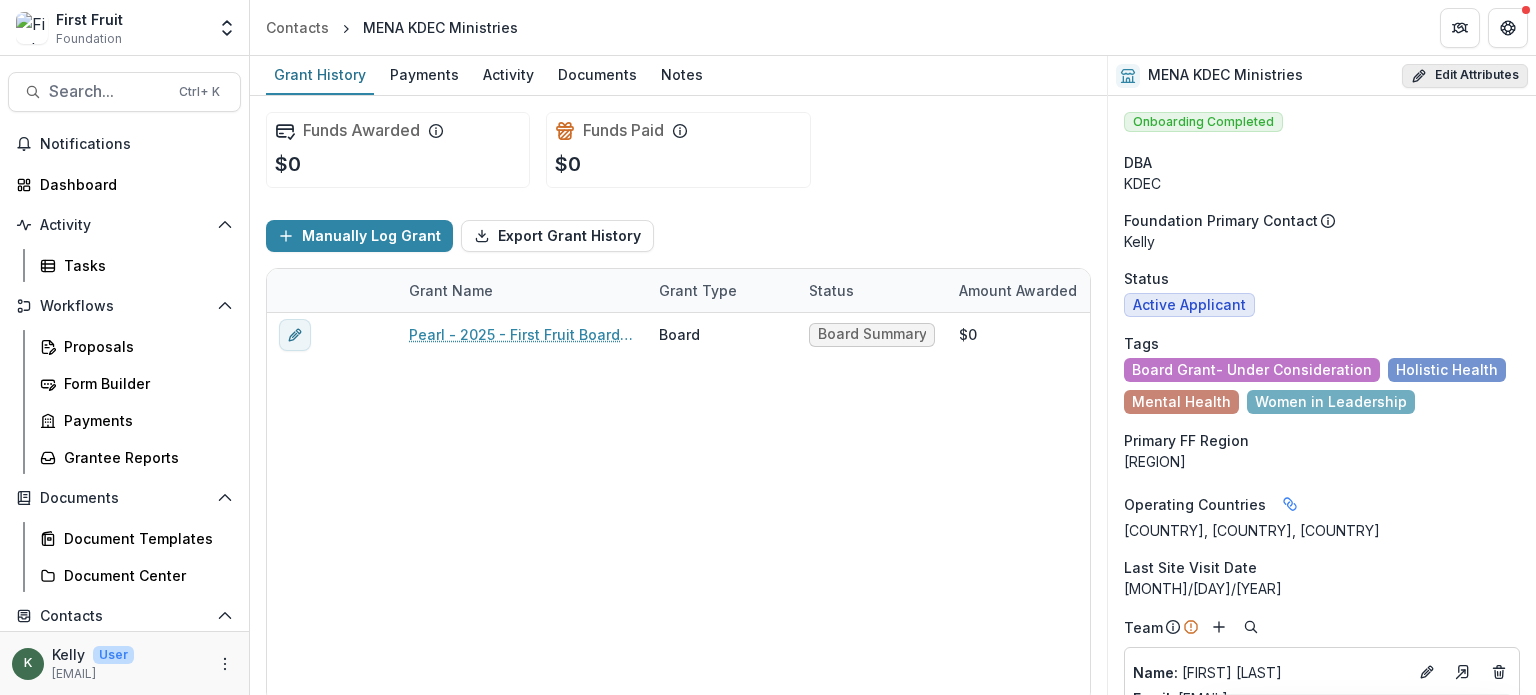 click on "Edit Attributes" at bounding box center [1465, 76] 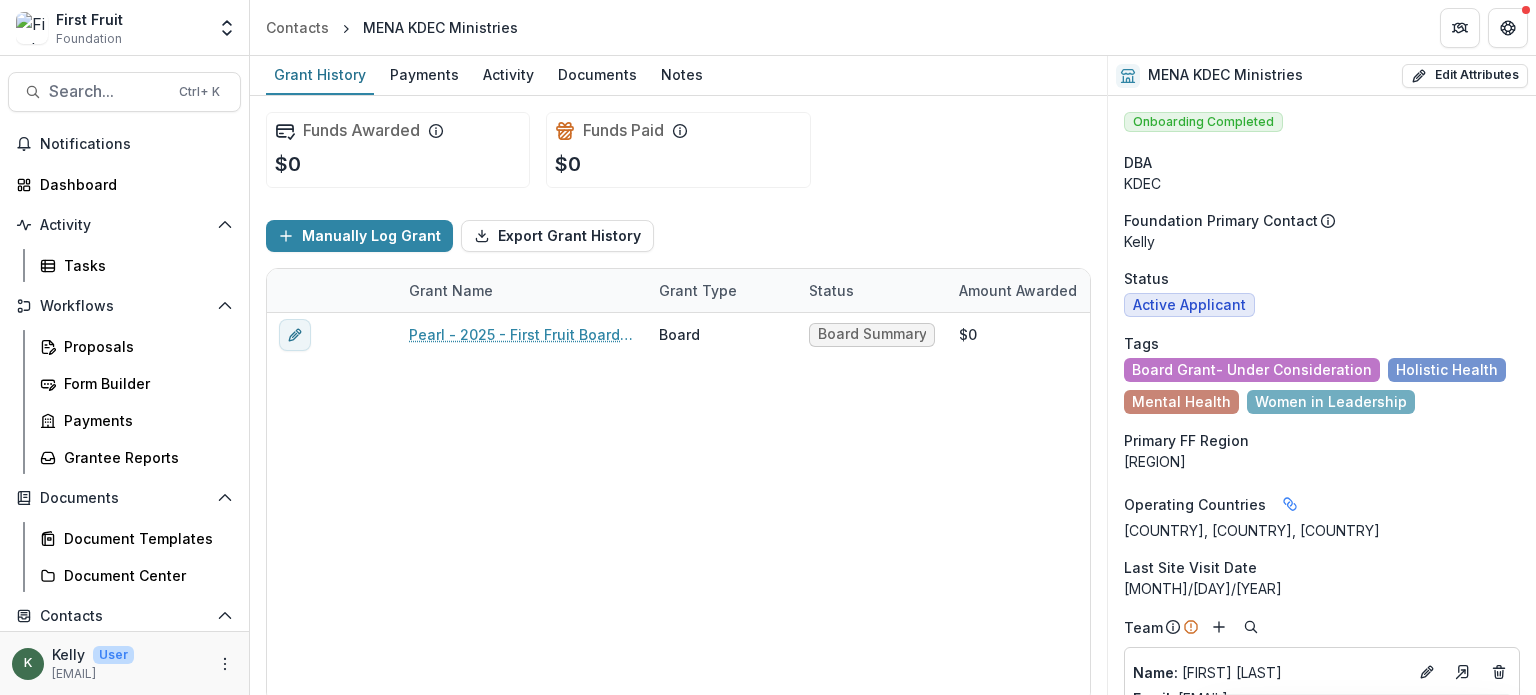 type on "**********" 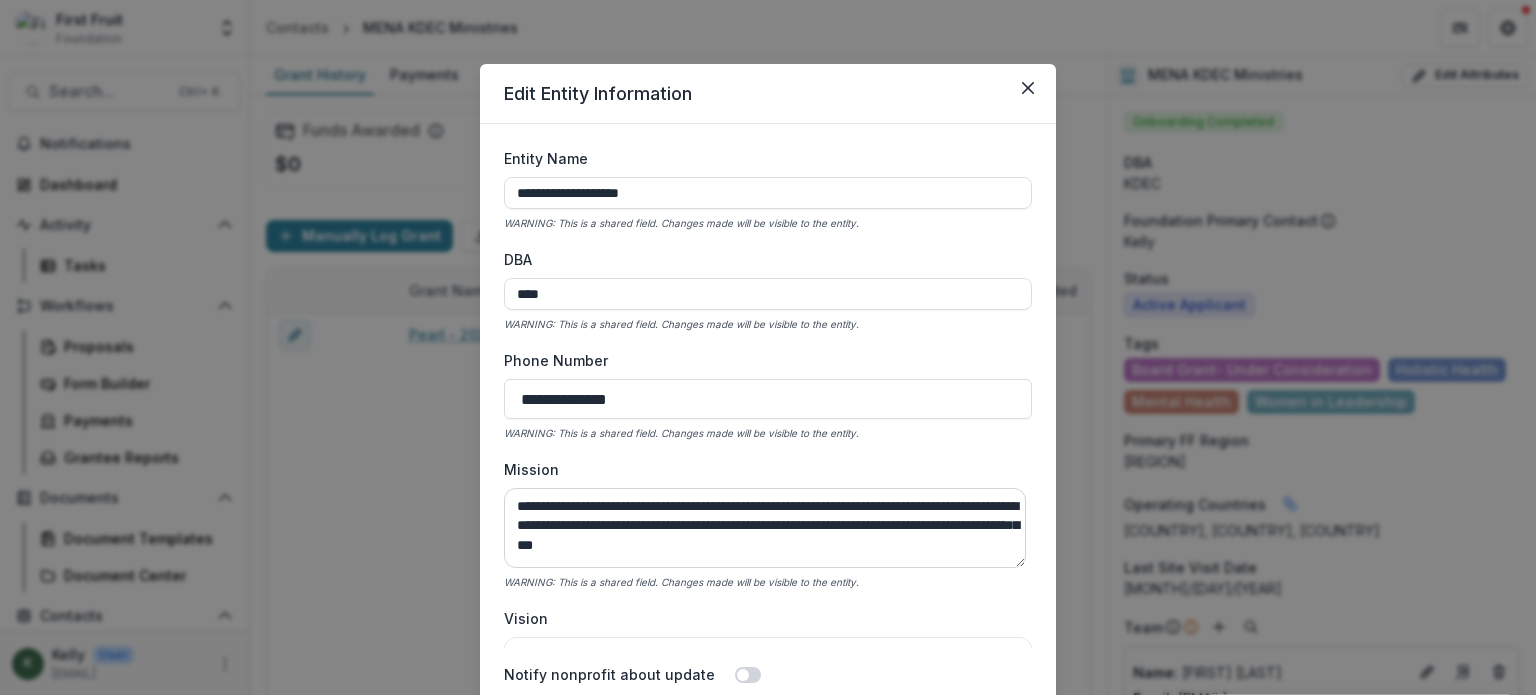 scroll, scrollTop: 14, scrollLeft: 0, axis: vertical 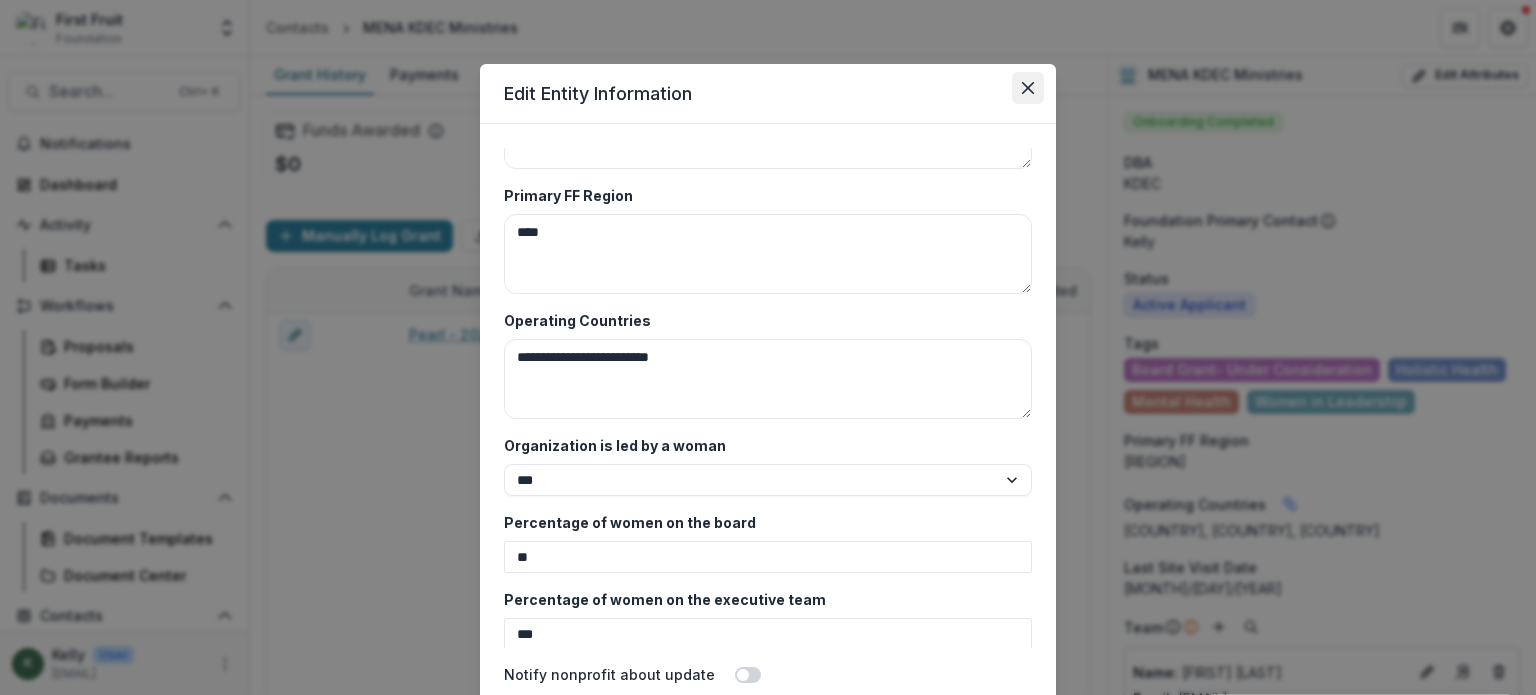 click 